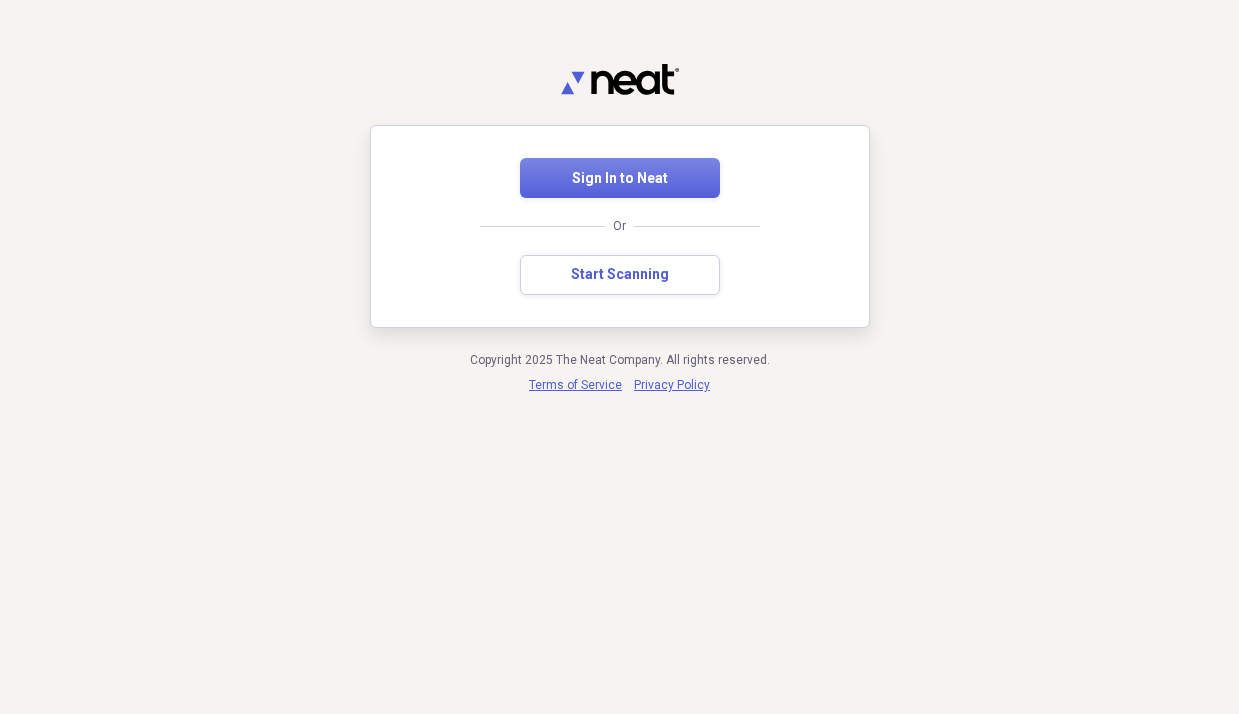 scroll, scrollTop: 0, scrollLeft: 0, axis: both 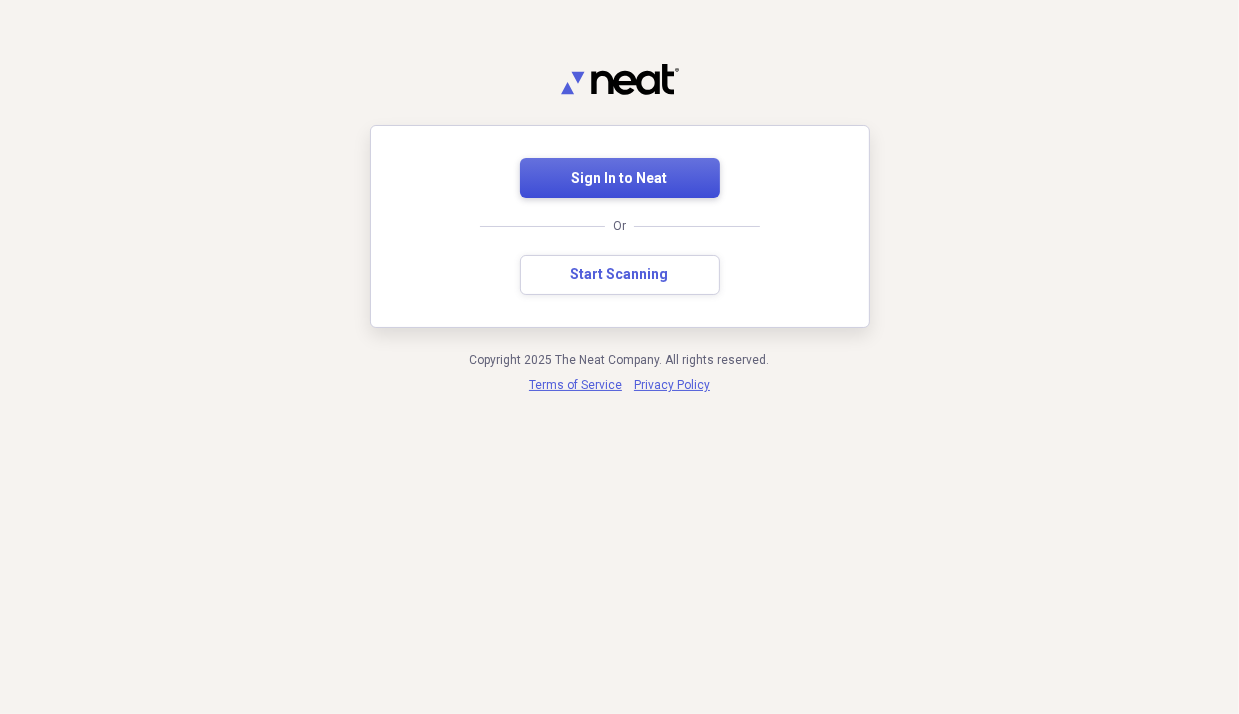 click on "Sign In to Neat" at bounding box center [620, 179] 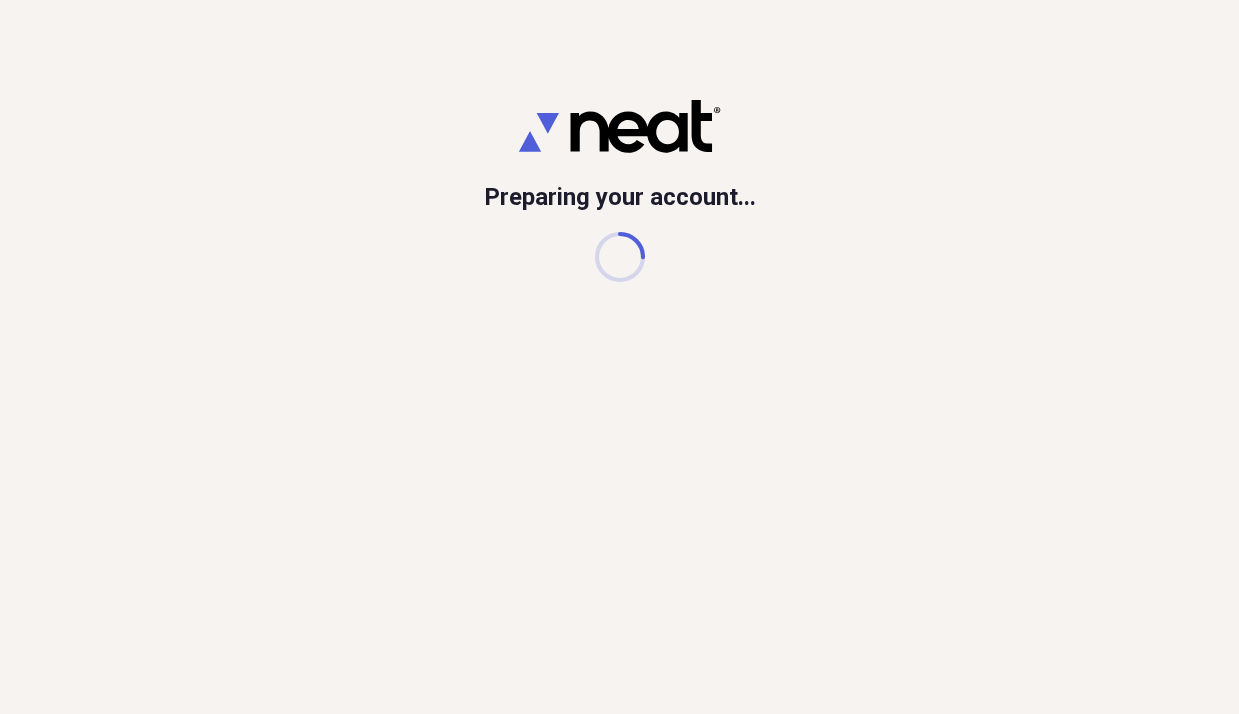 scroll, scrollTop: 0, scrollLeft: 0, axis: both 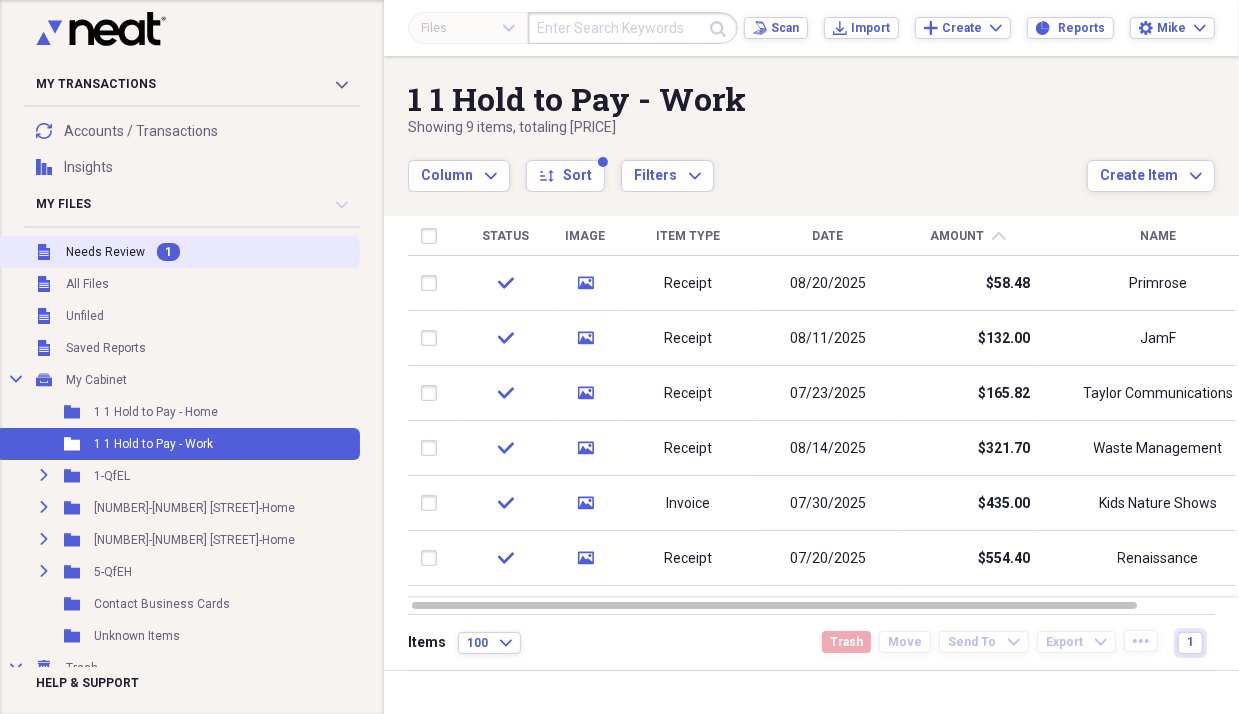 click on "Needs Review" at bounding box center (105, 252) 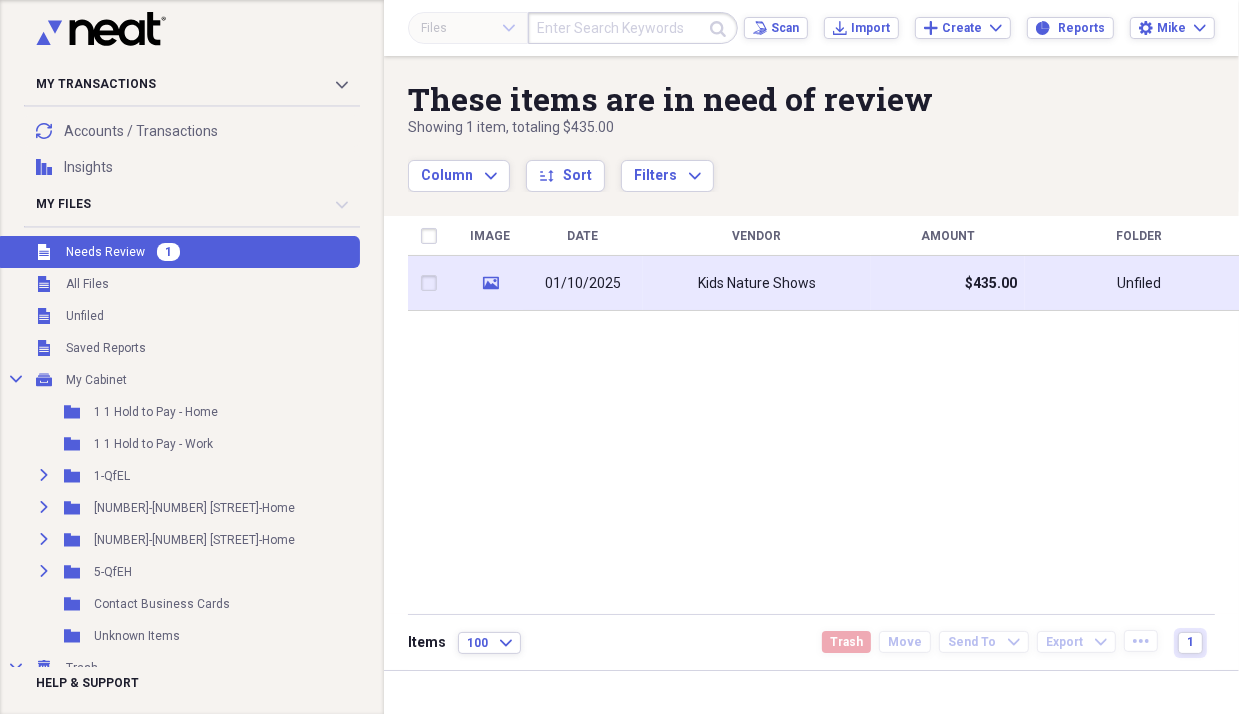 click on "Kids Nature Shows" at bounding box center (757, 283) 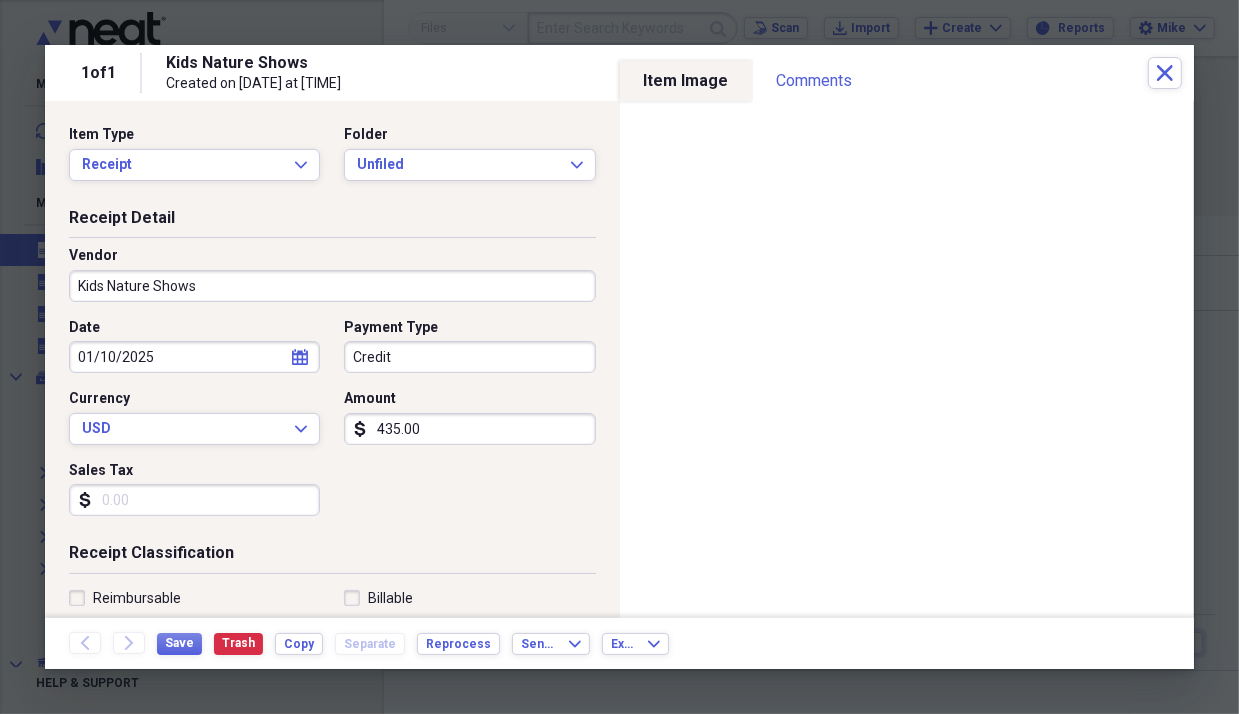 select on "2025" 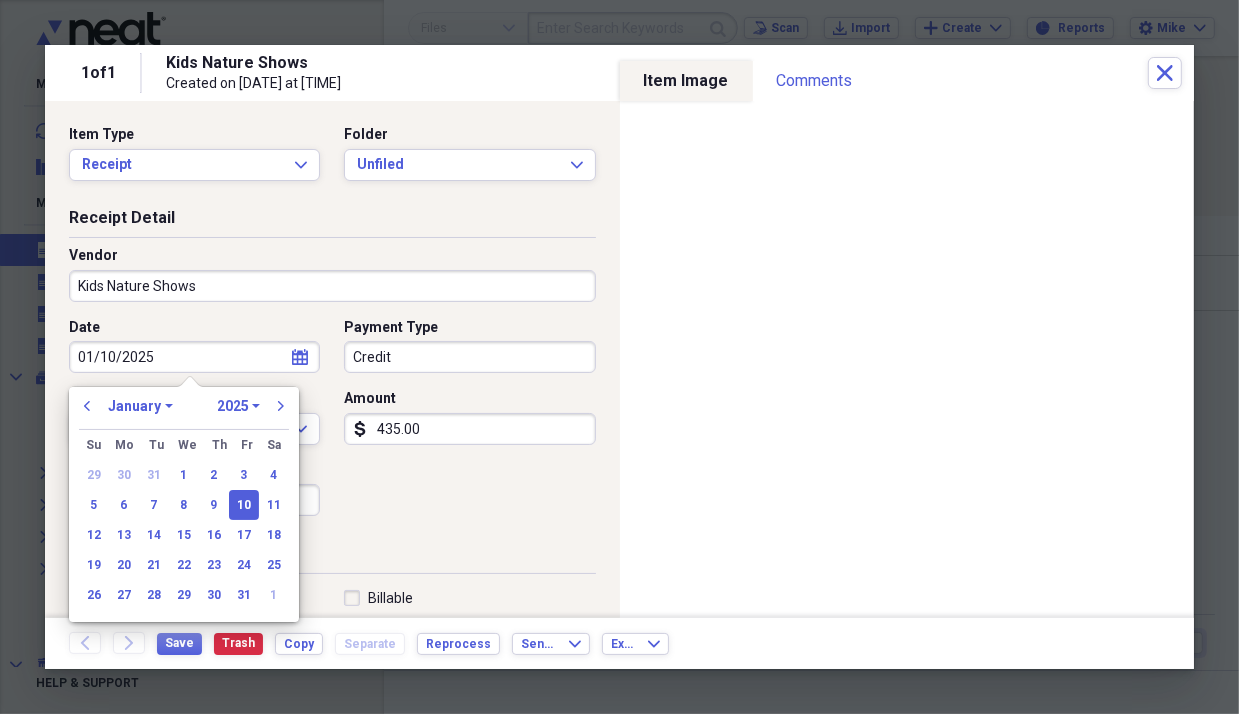 click on "01/10/2025" at bounding box center (194, 357) 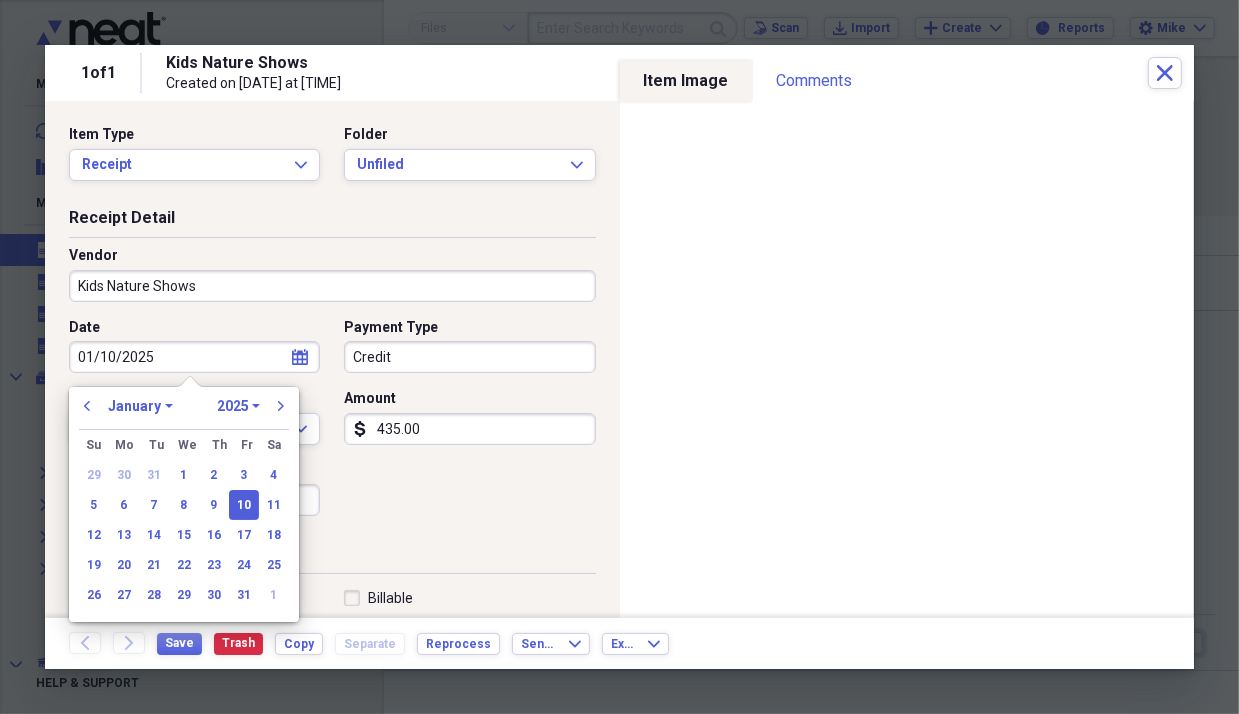 select on "6" 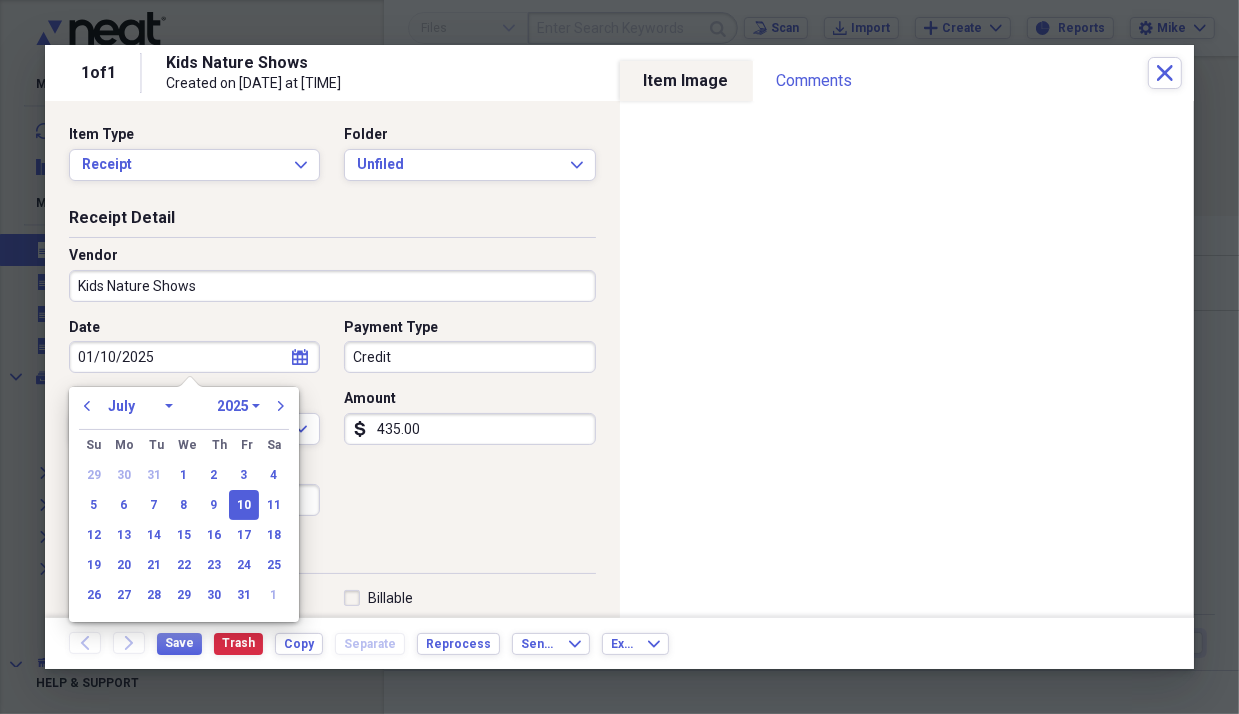 click on "January February March April May June July August September October November December" at bounding box center (140, 406) 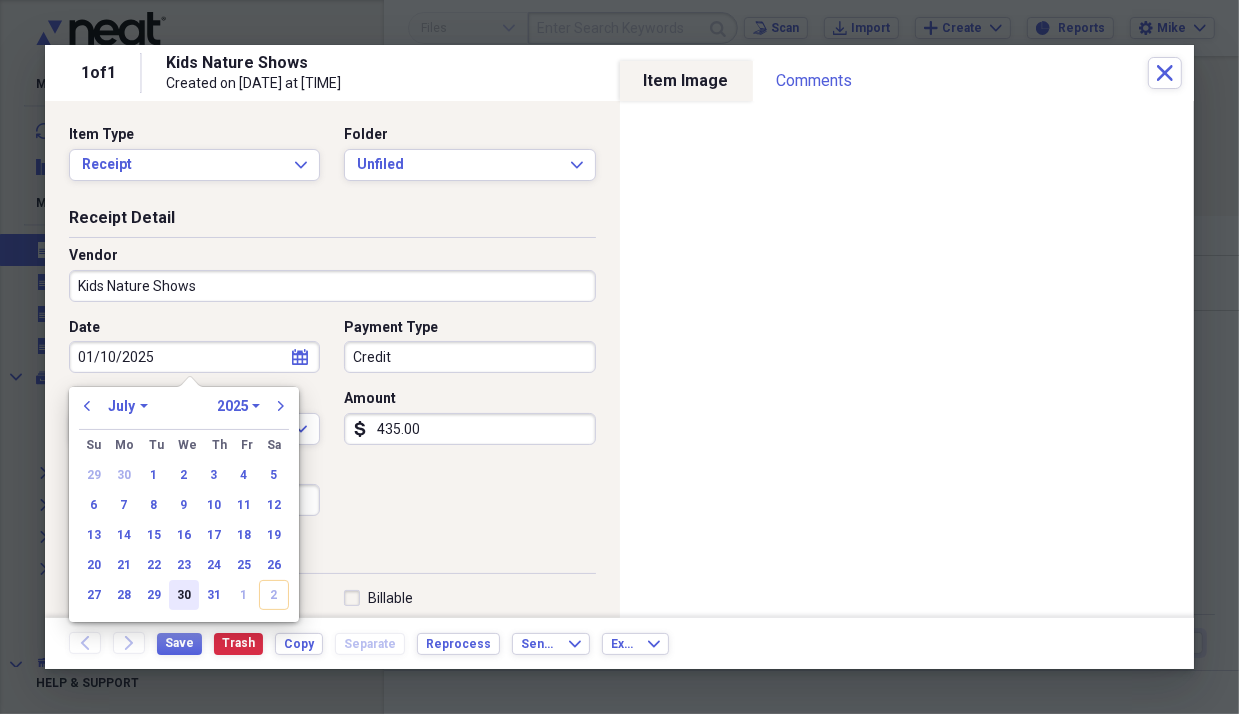 click on "30" at bounding box center [184, 595] 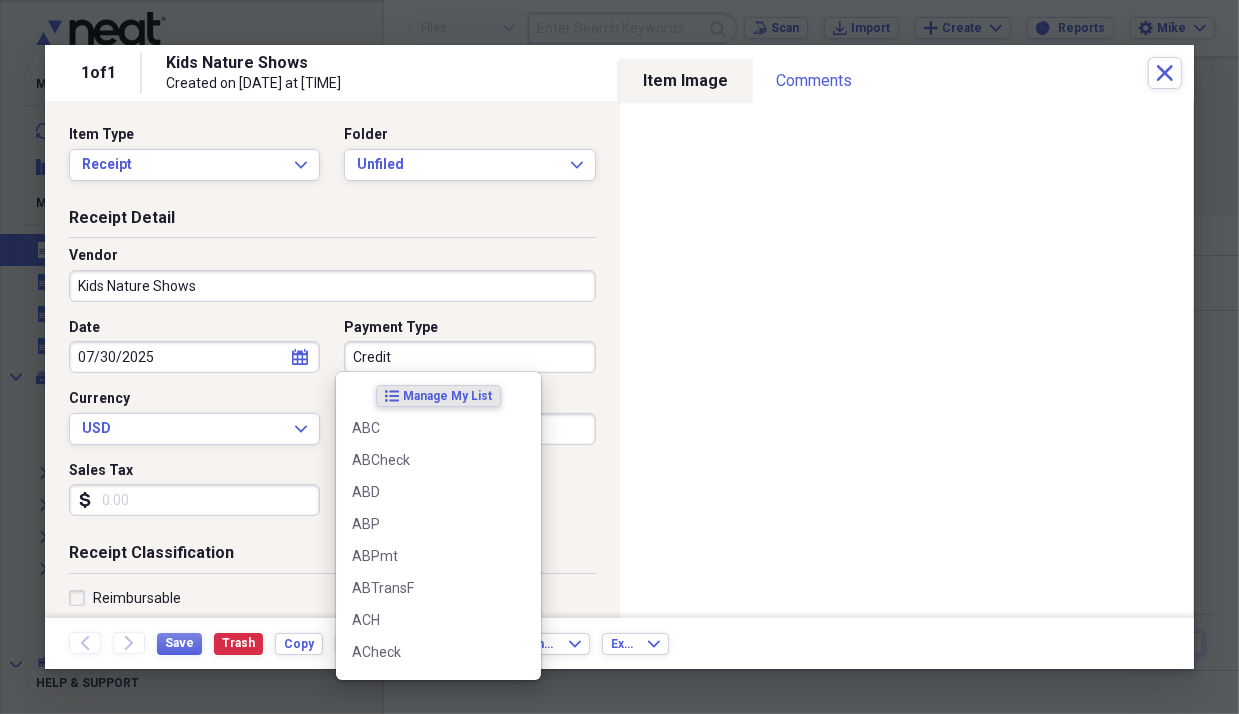 click on "Credit" at bounding box center [469, 357] 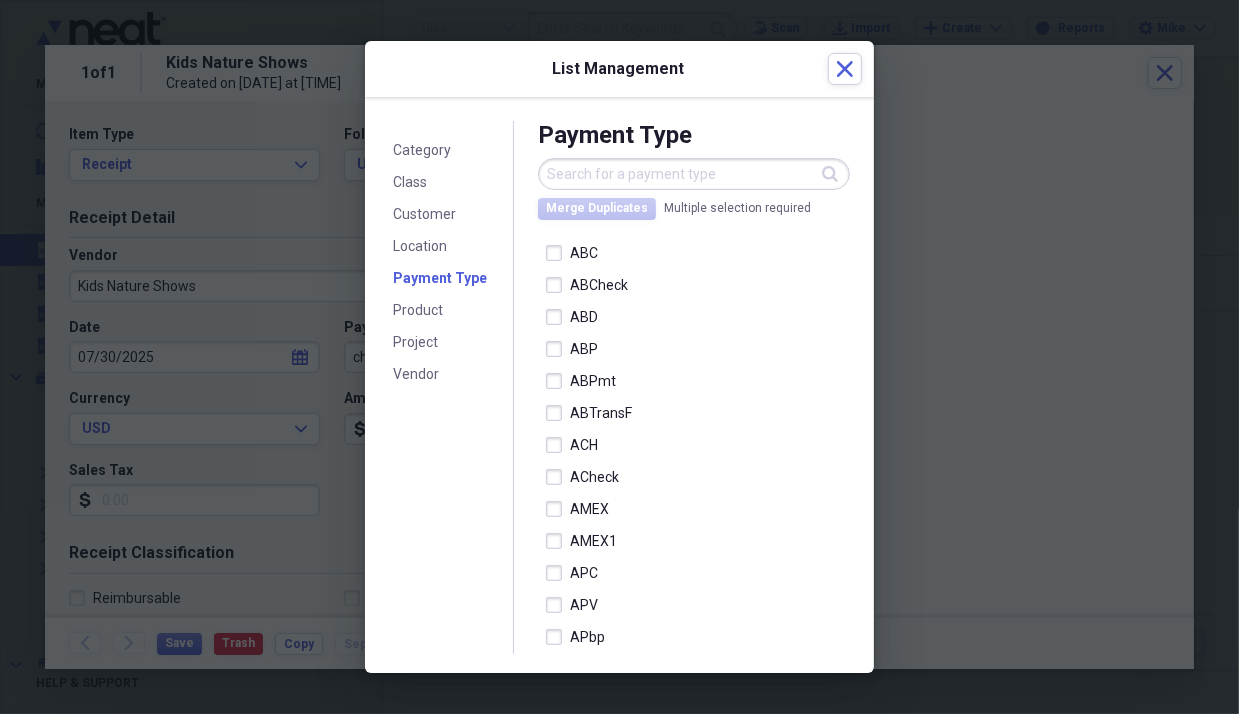 click on "List Management Close" at bounding box center (619, 69) 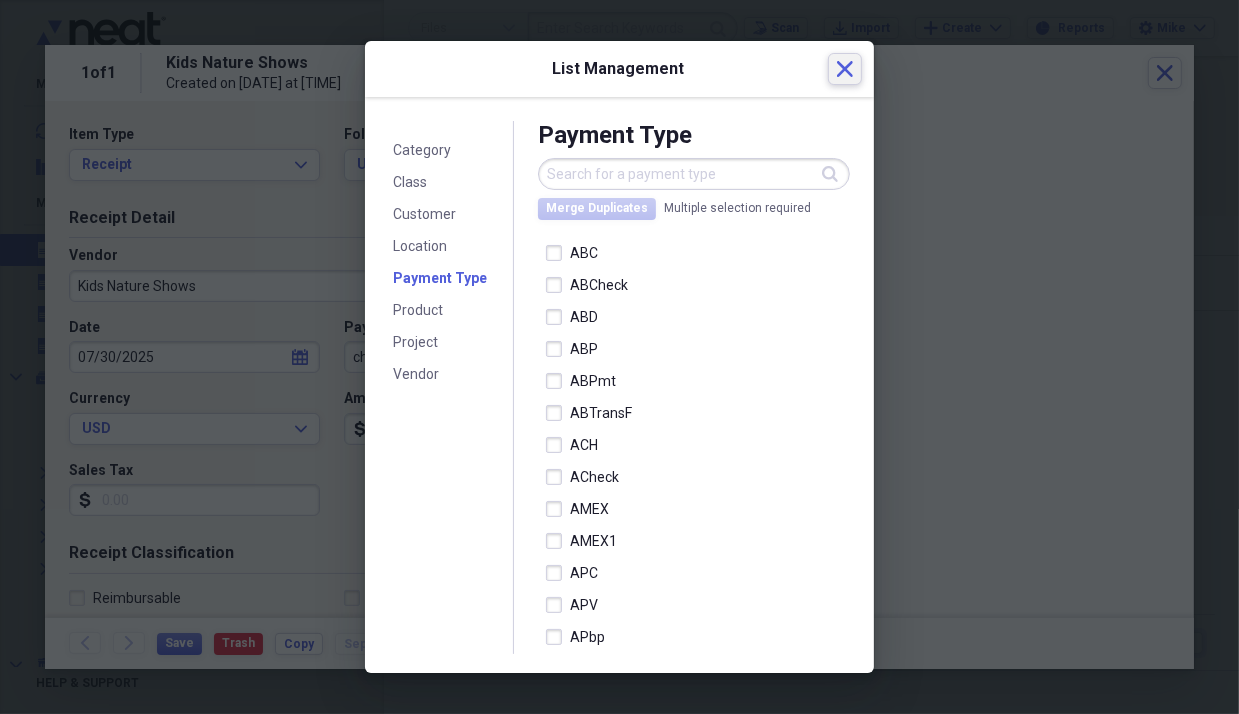 click 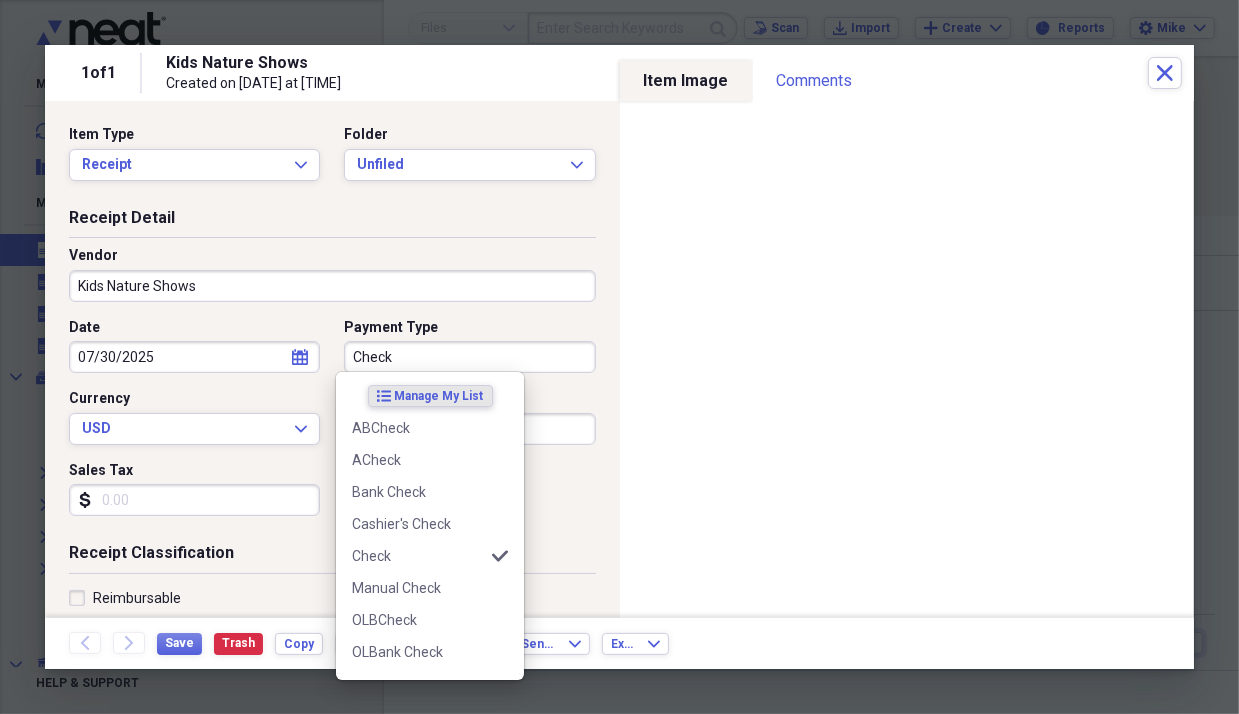 type on "Check" 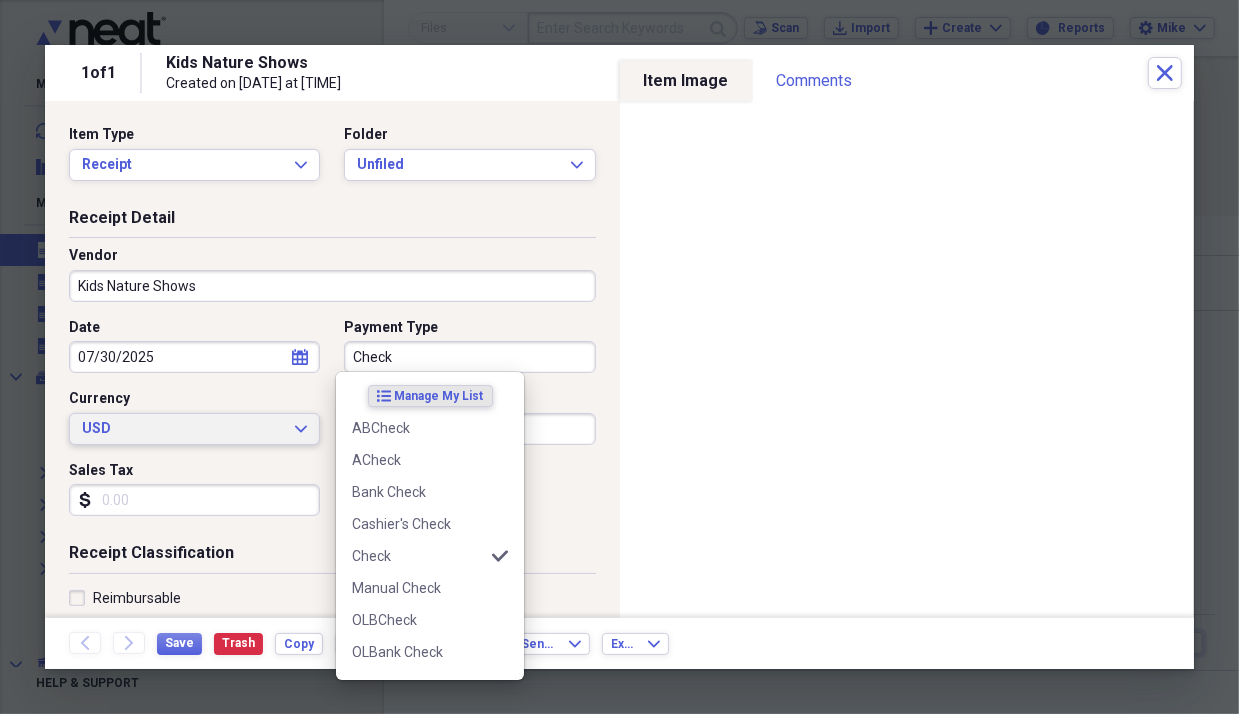 type 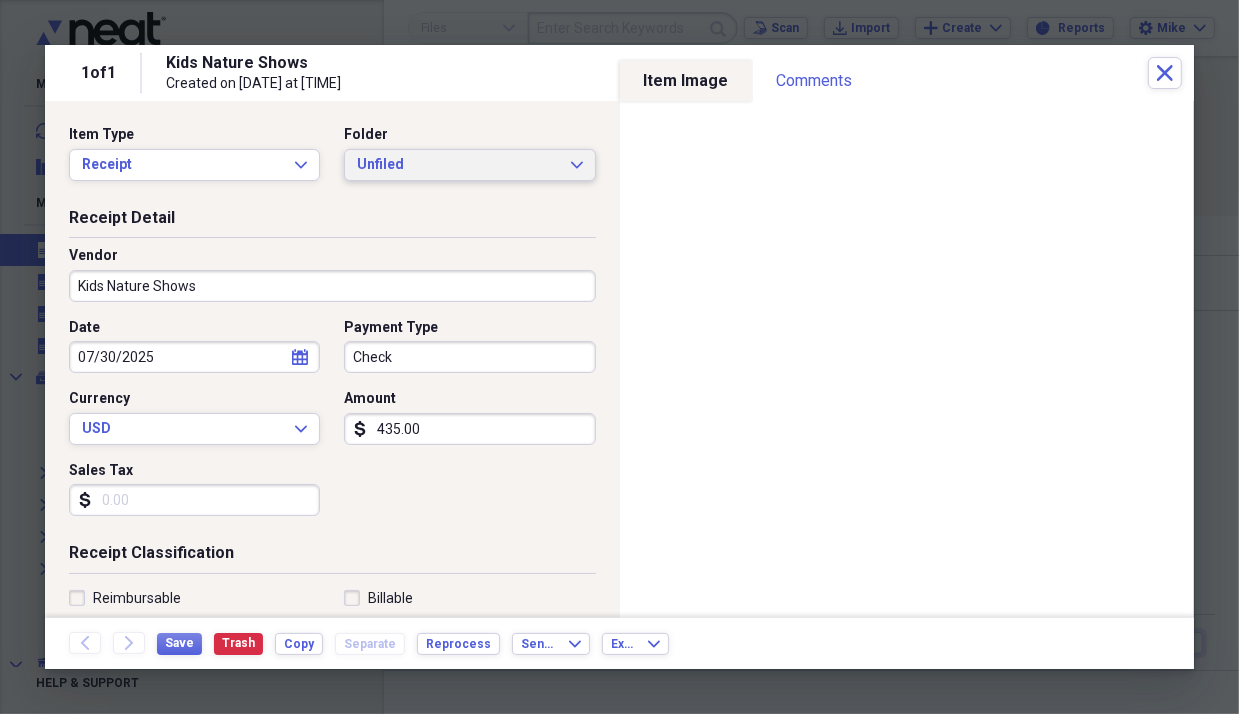 click on "Unfiled" at bounding box center (457, 165) 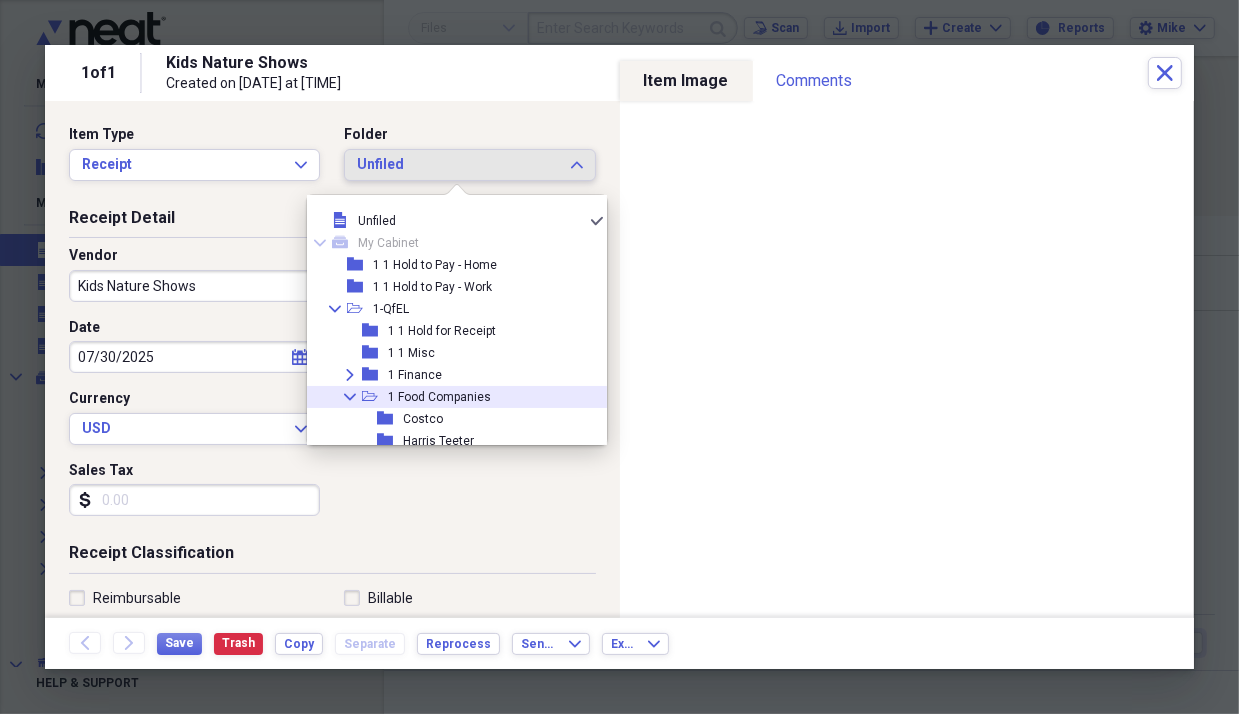 click on "Collapse" at bounding box center (350, 397) 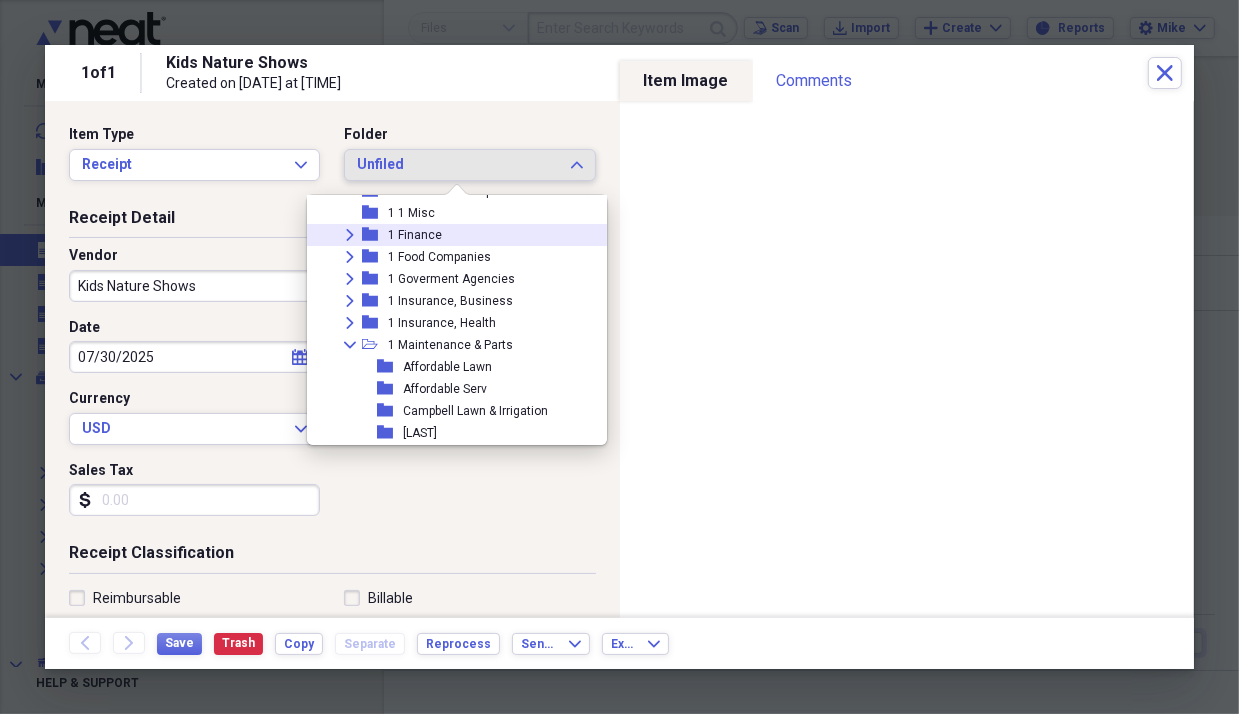 scroll, scrollTop: 199, scrollLeft: 0, axis: vertical 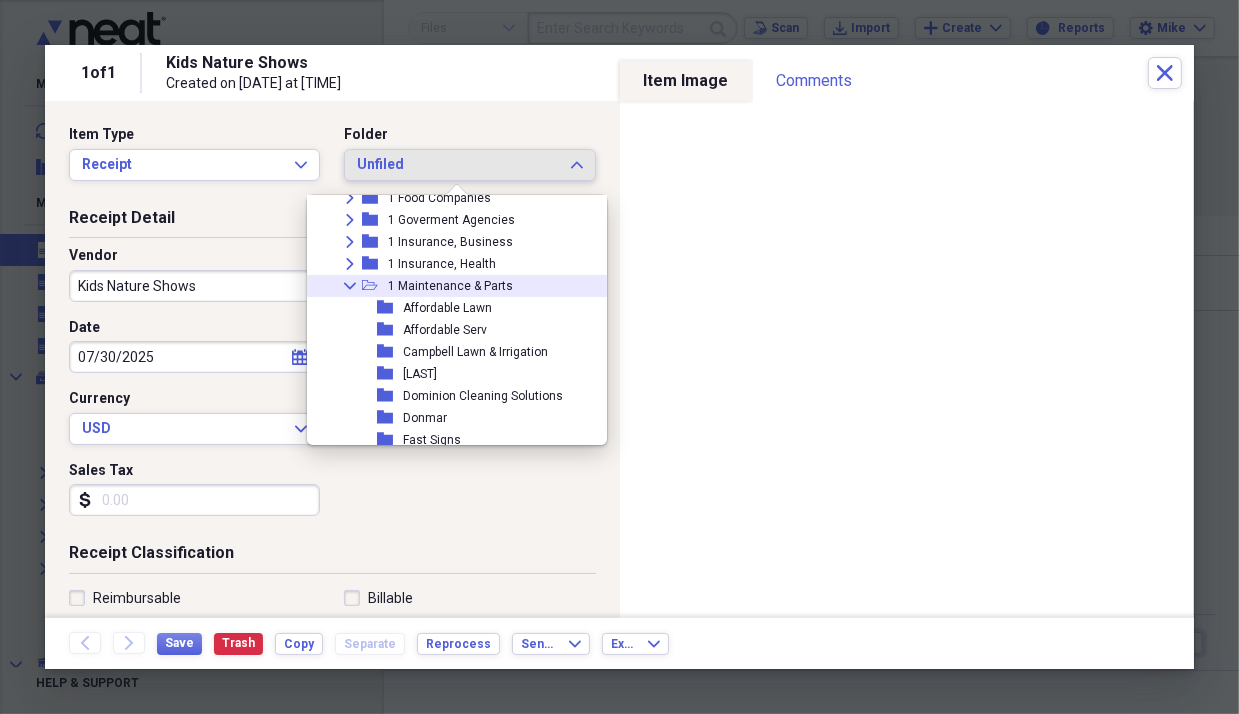 click on "Collapse" at bounding box center (350, 286) 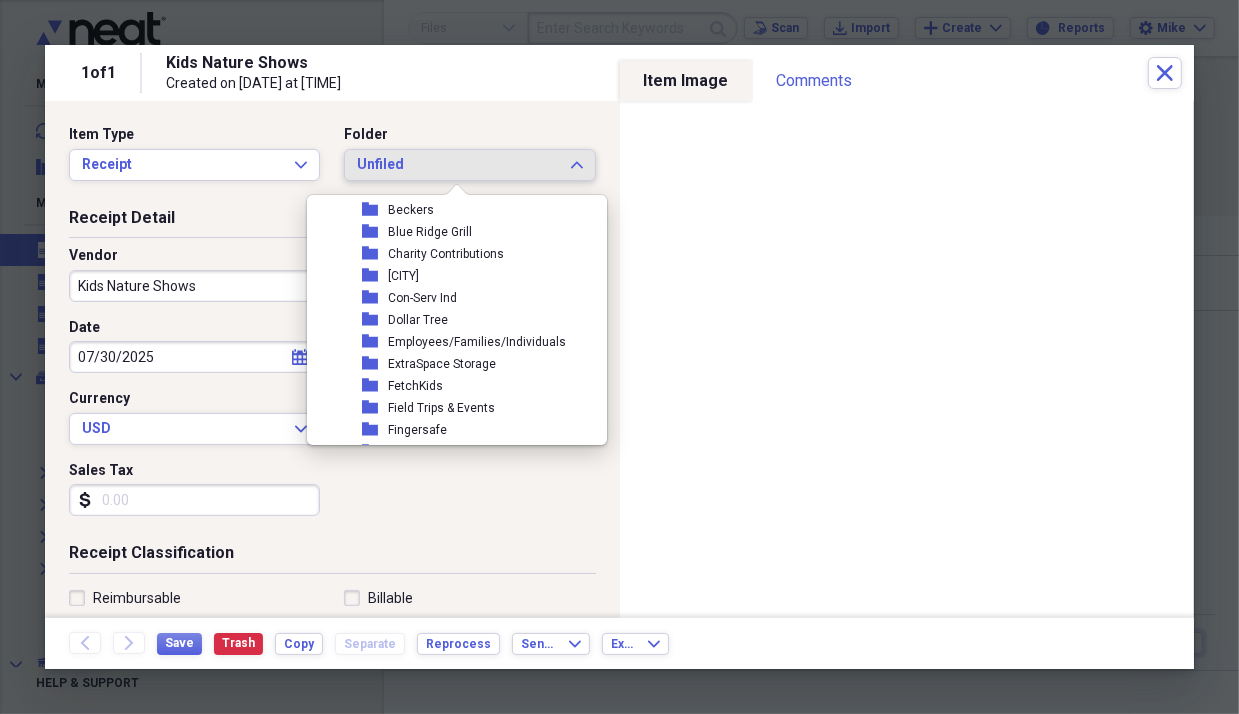 scroll, scrollTop: 600, scrollLeft: 0, axis: vertical 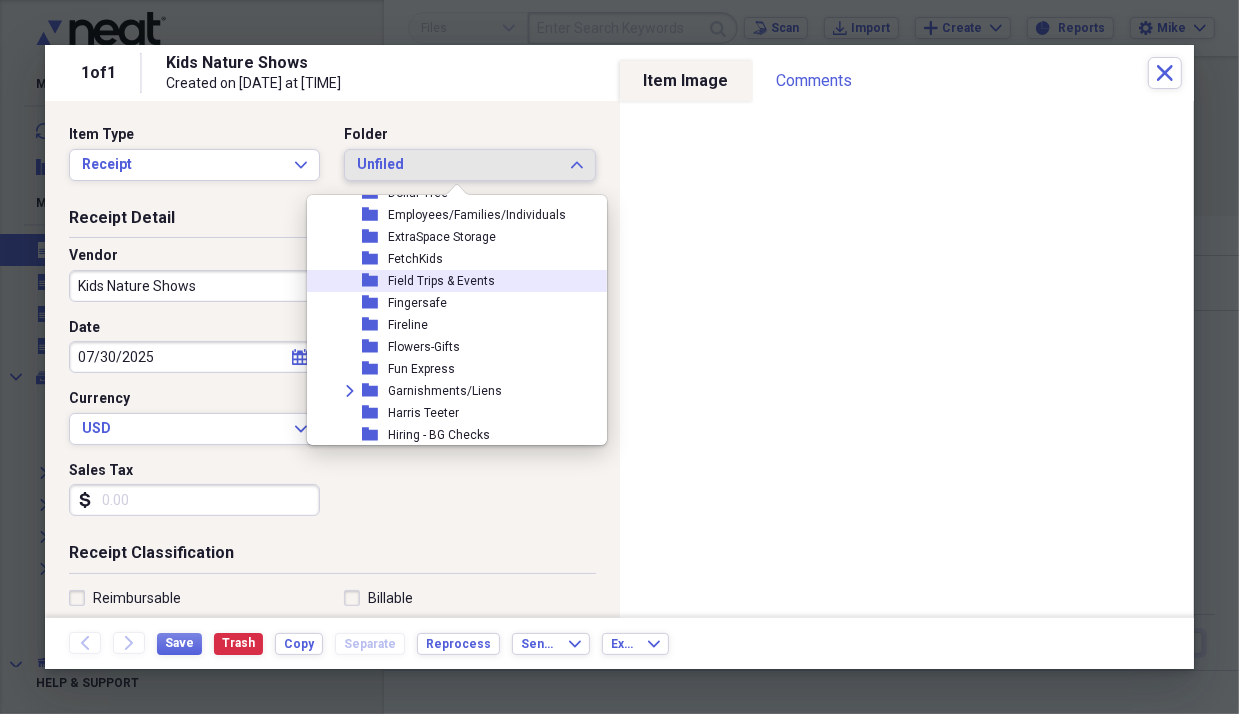 click on "Field Trips & Events" at bounding box center (441, 281) 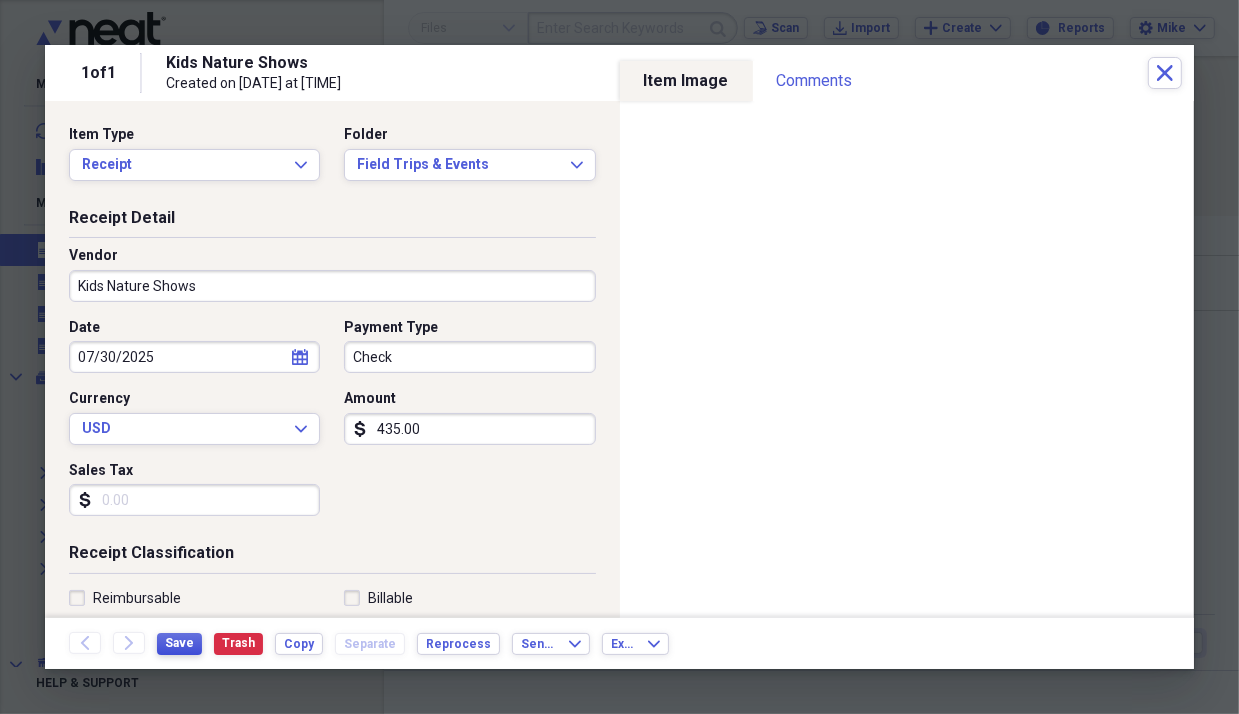 click on "Save" at bounding box center (179, 643) 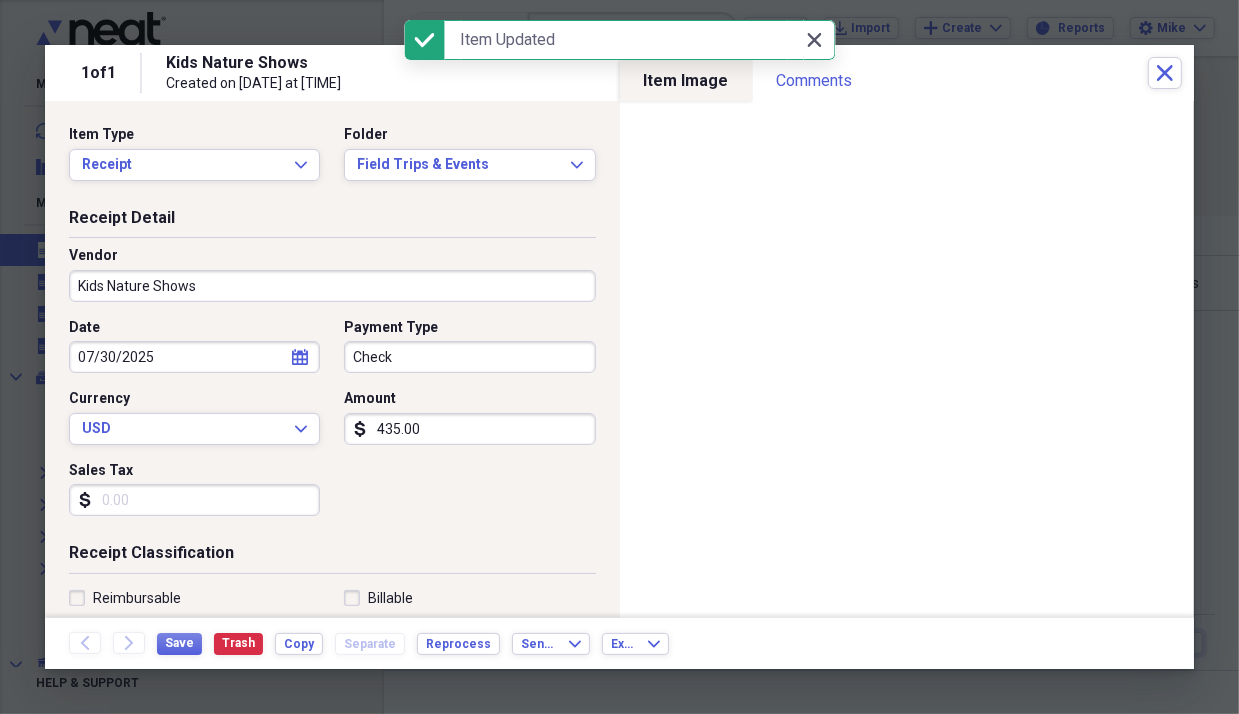 click 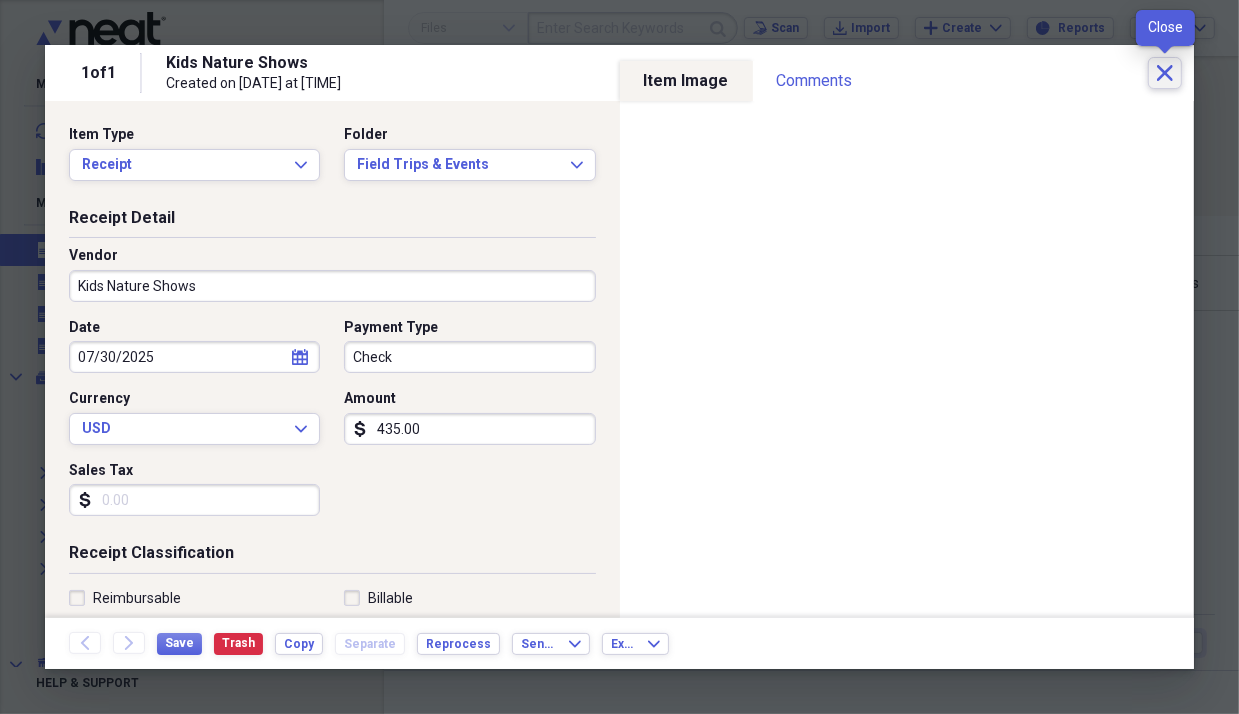 click on "Close" 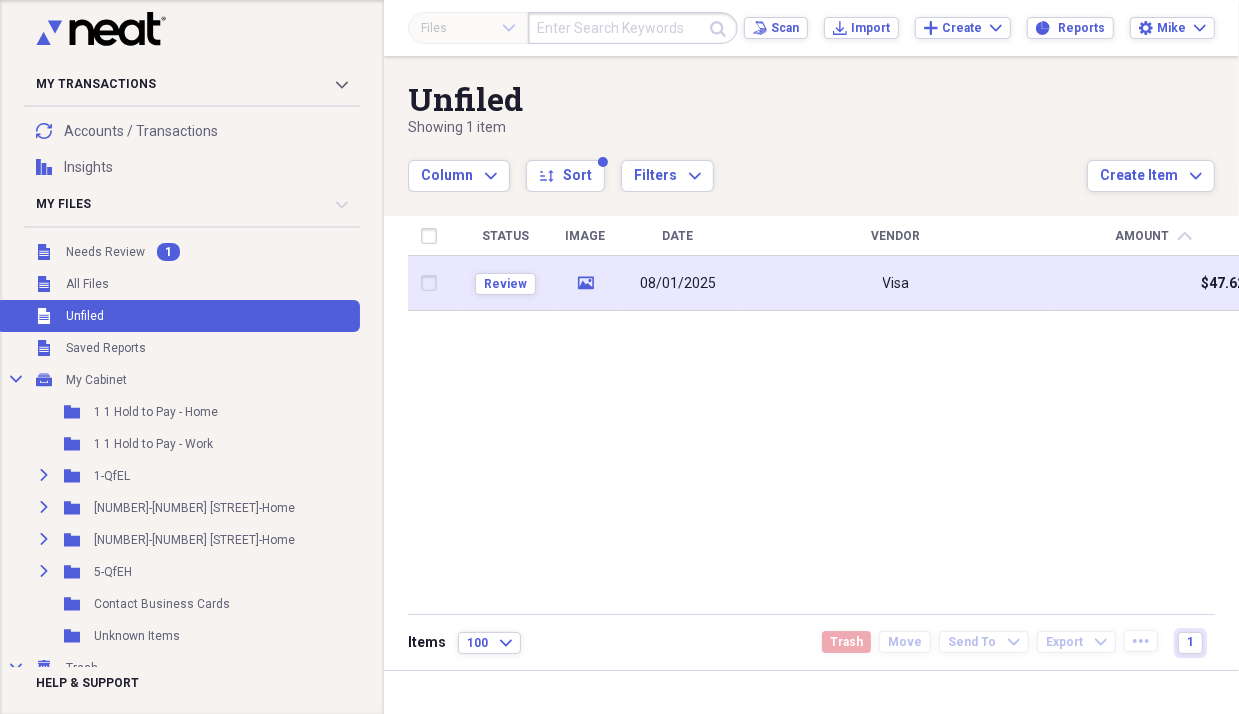 click on "Visa" at bounding box center [896, 283] 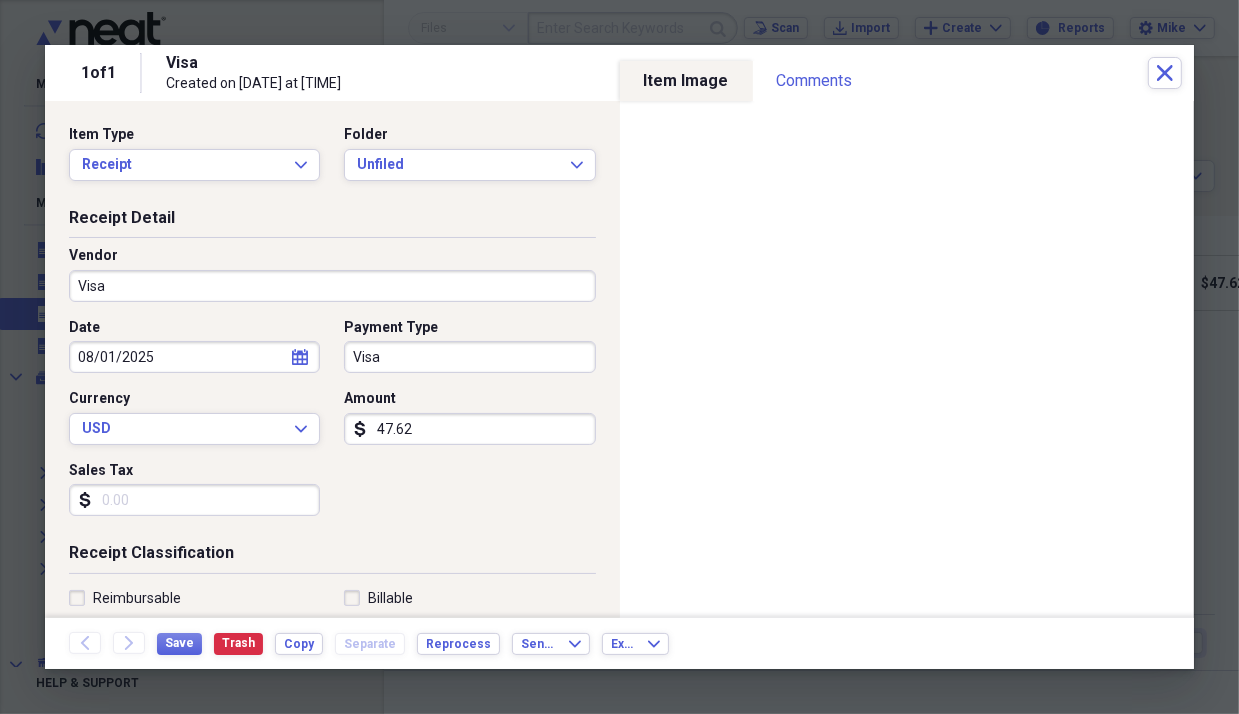click on "Visa" at bounding box center [332, 286] 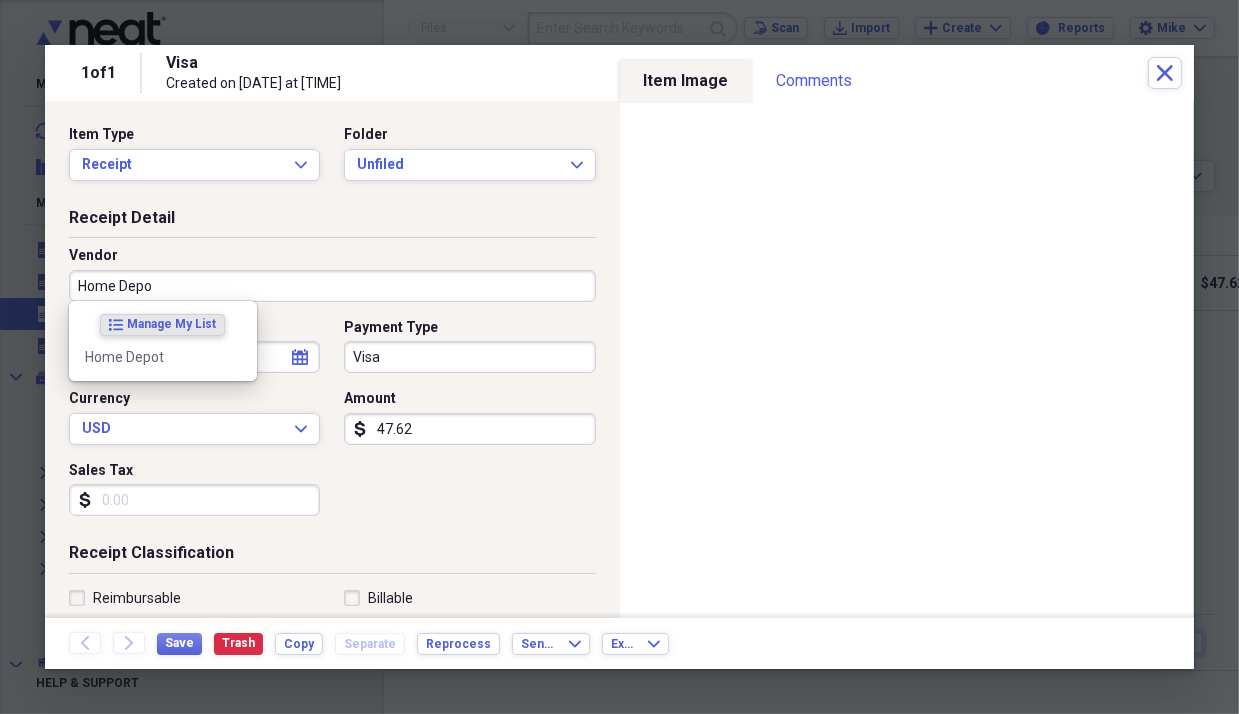 type on "Home Depot" 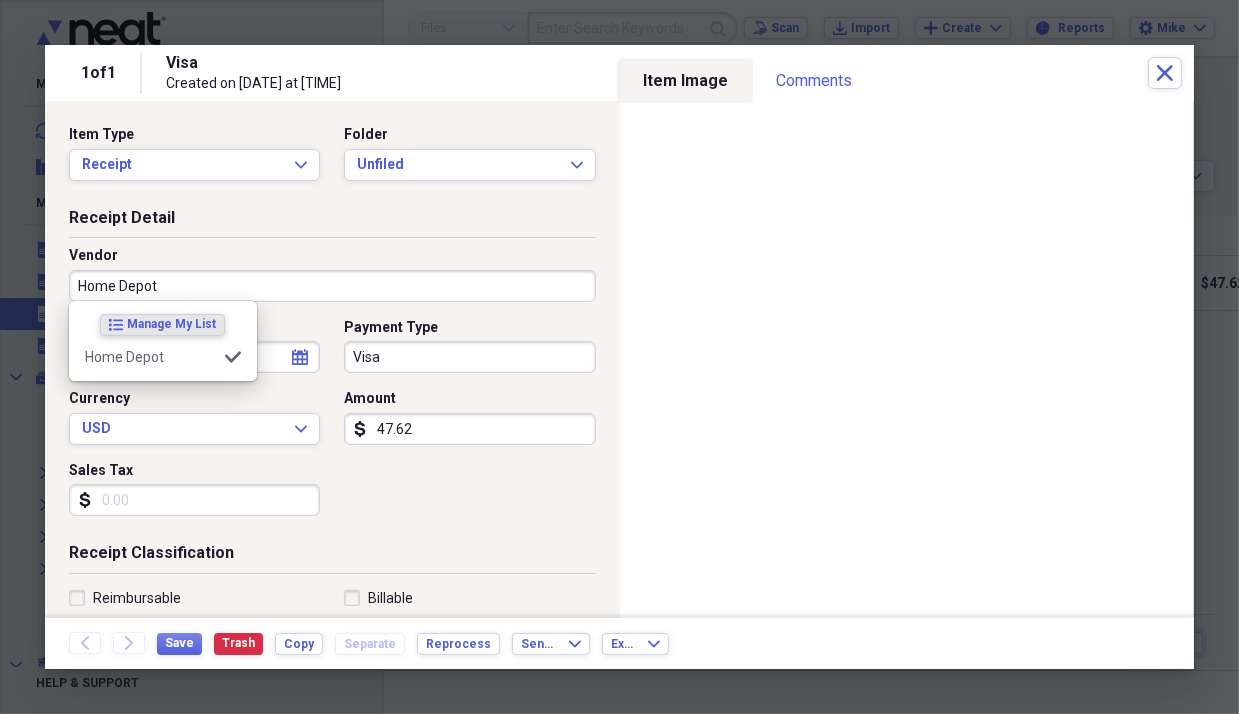 type on "Receipt" 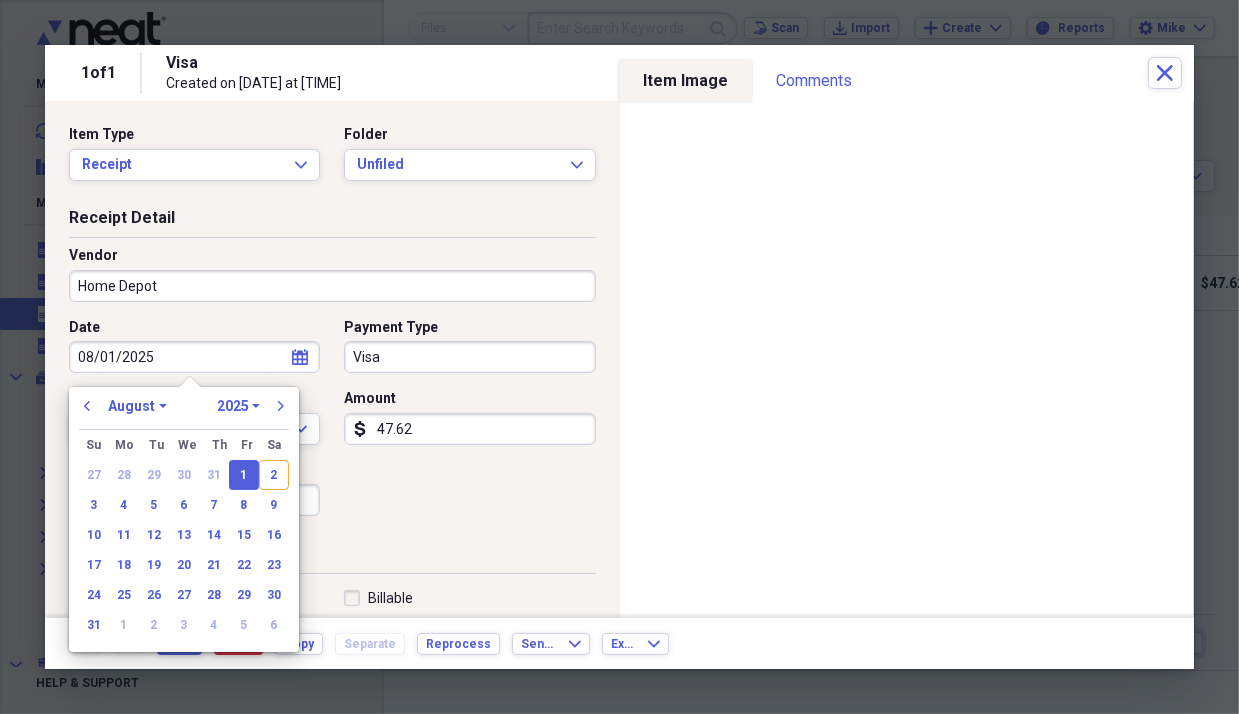 type 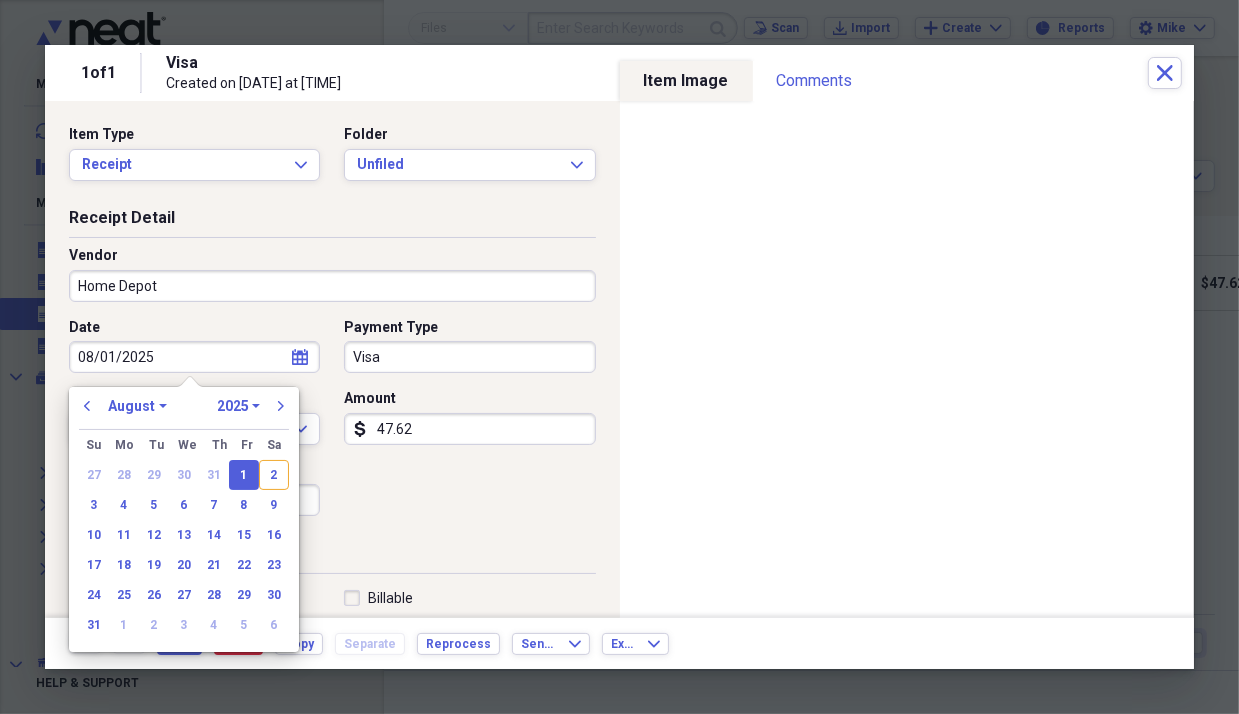 click on "Receipt Classification" at bounding box center [332, 557] 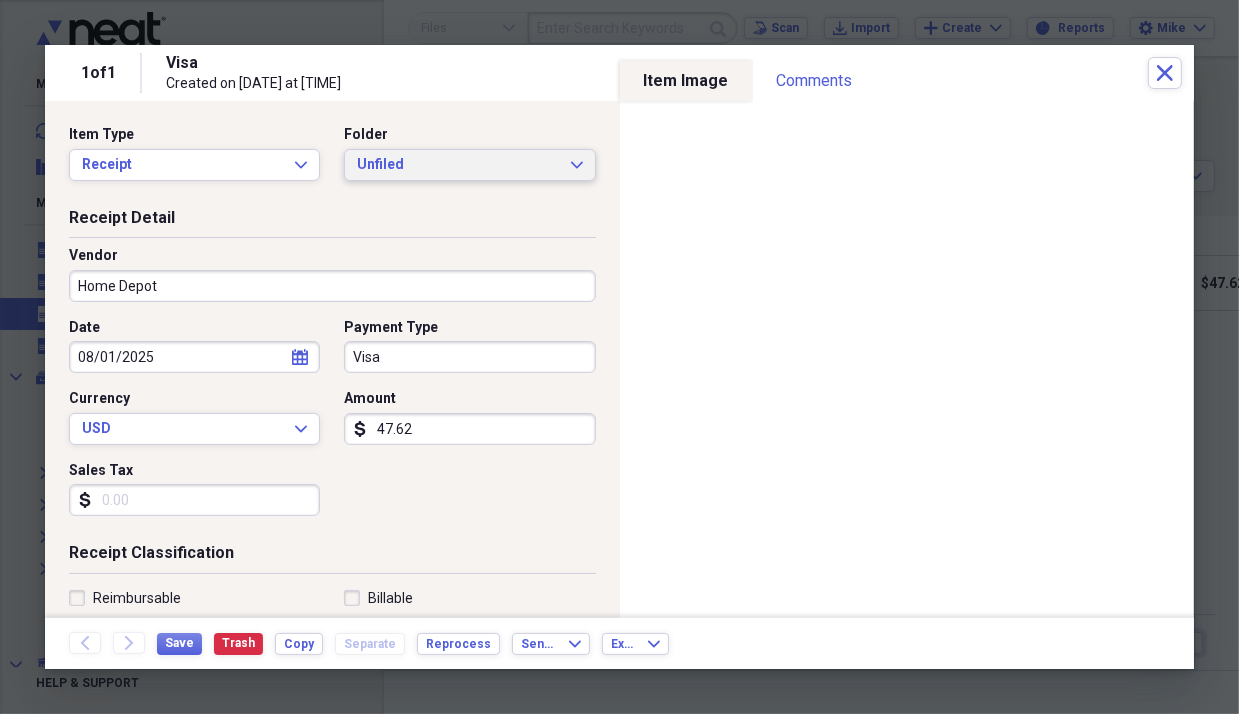 click on "Unfiled" at bounding box center [457, 165] 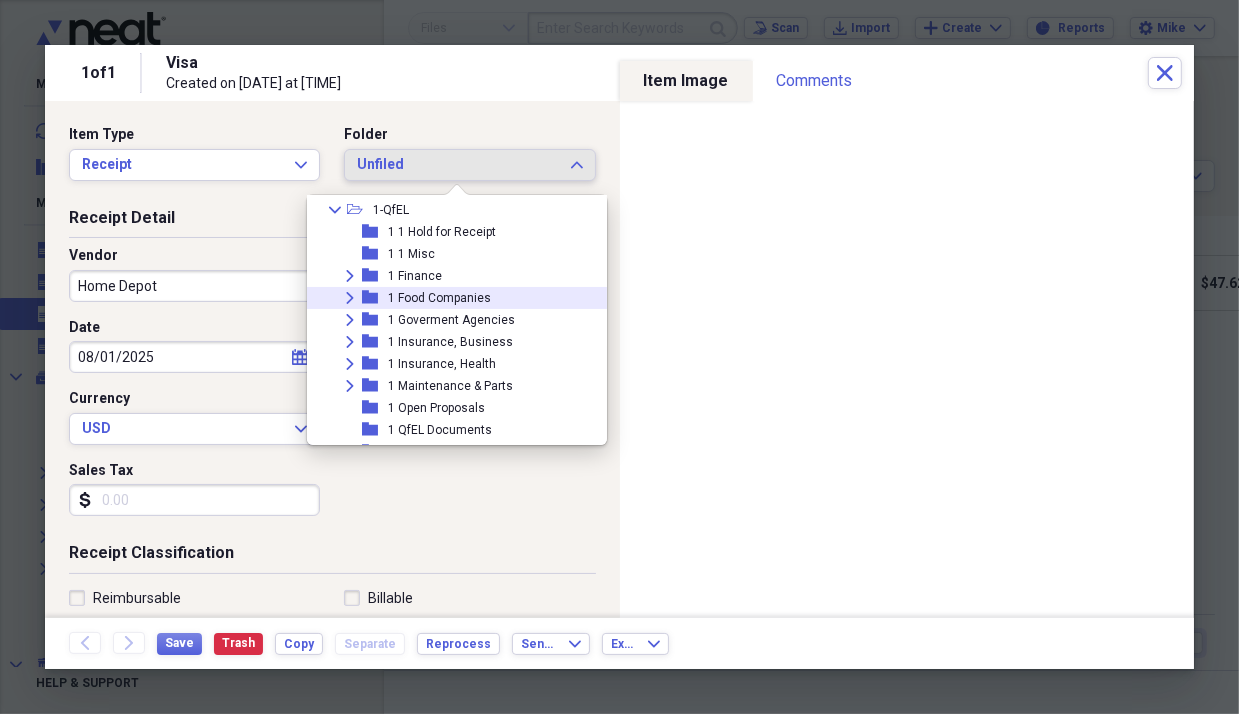 scroll, scrollTop: 132, scrollLeft: 0, axis: vertical 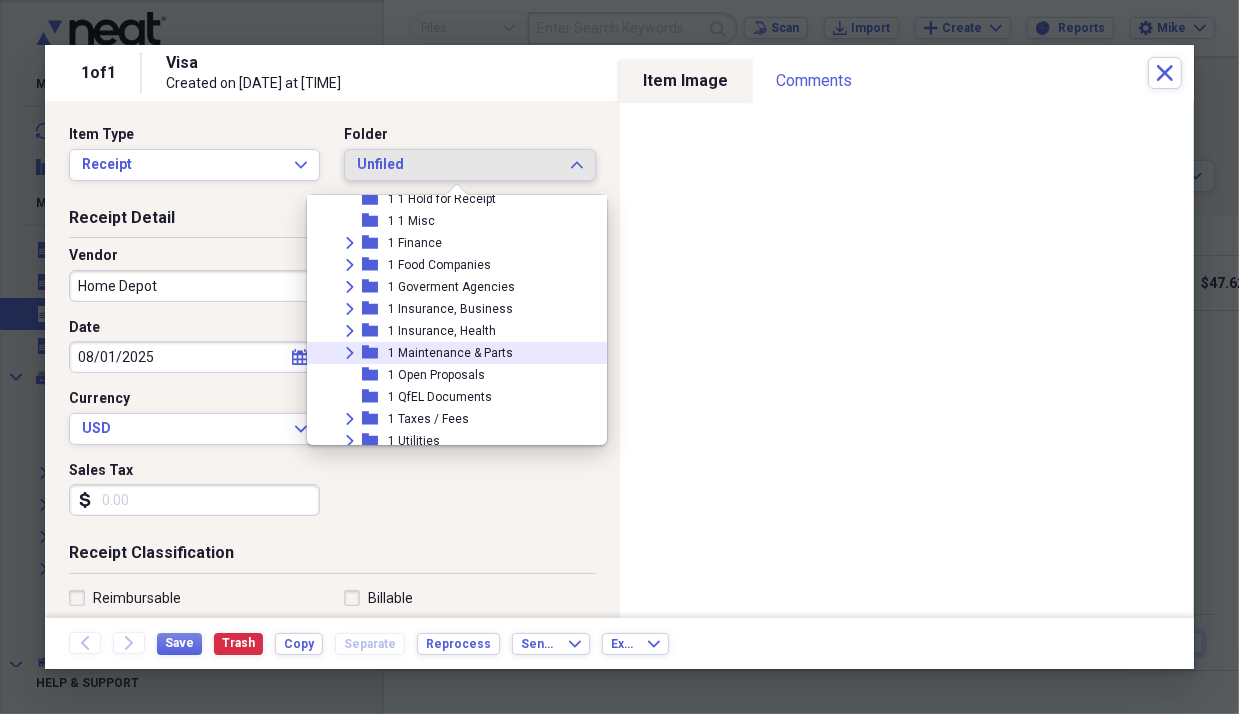 click on "Expand" 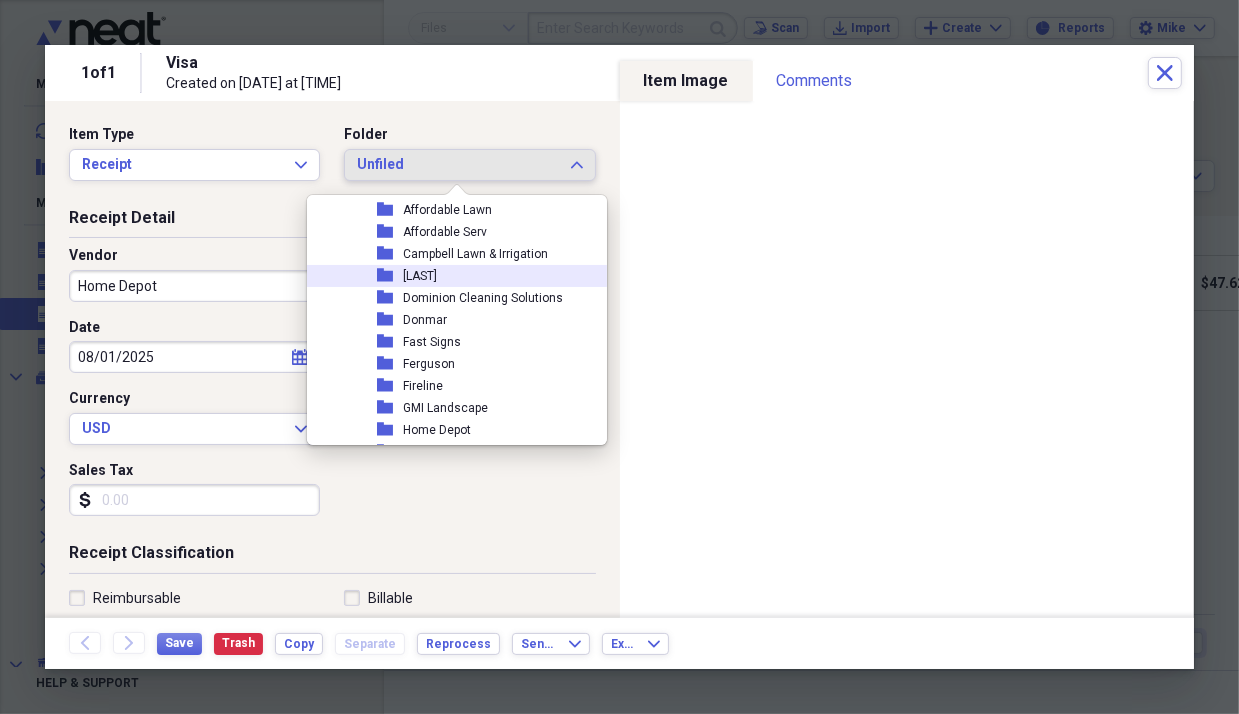 scroll, scrollTop: 299, scrollLeft: 0, axis: vertical 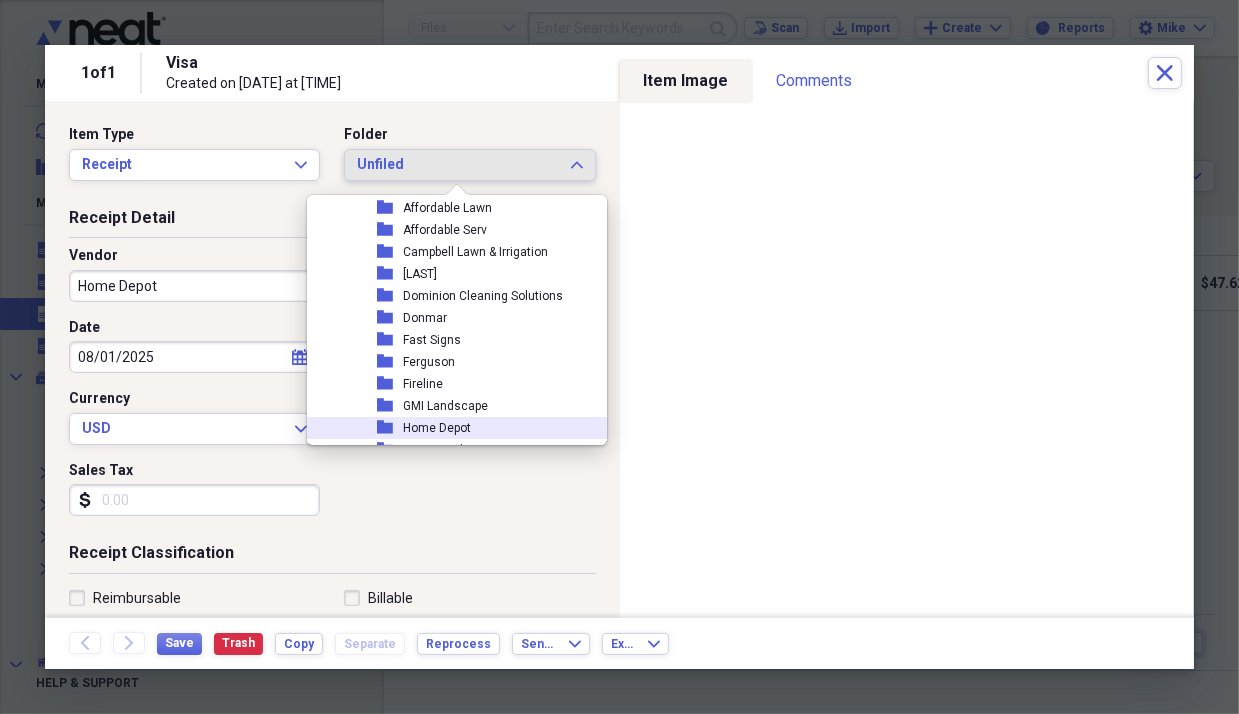 click on "Home Depot" at bounding box center [437, 428] 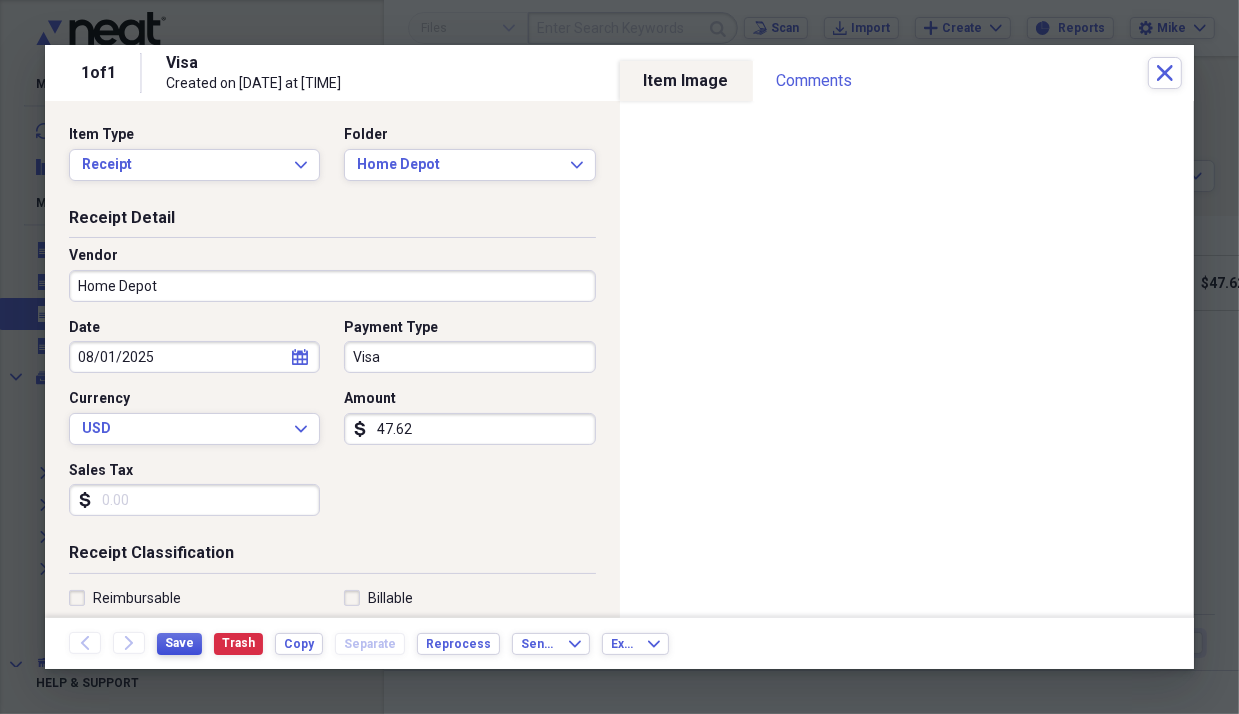 click on "Save" at bounding box center [179, 643] 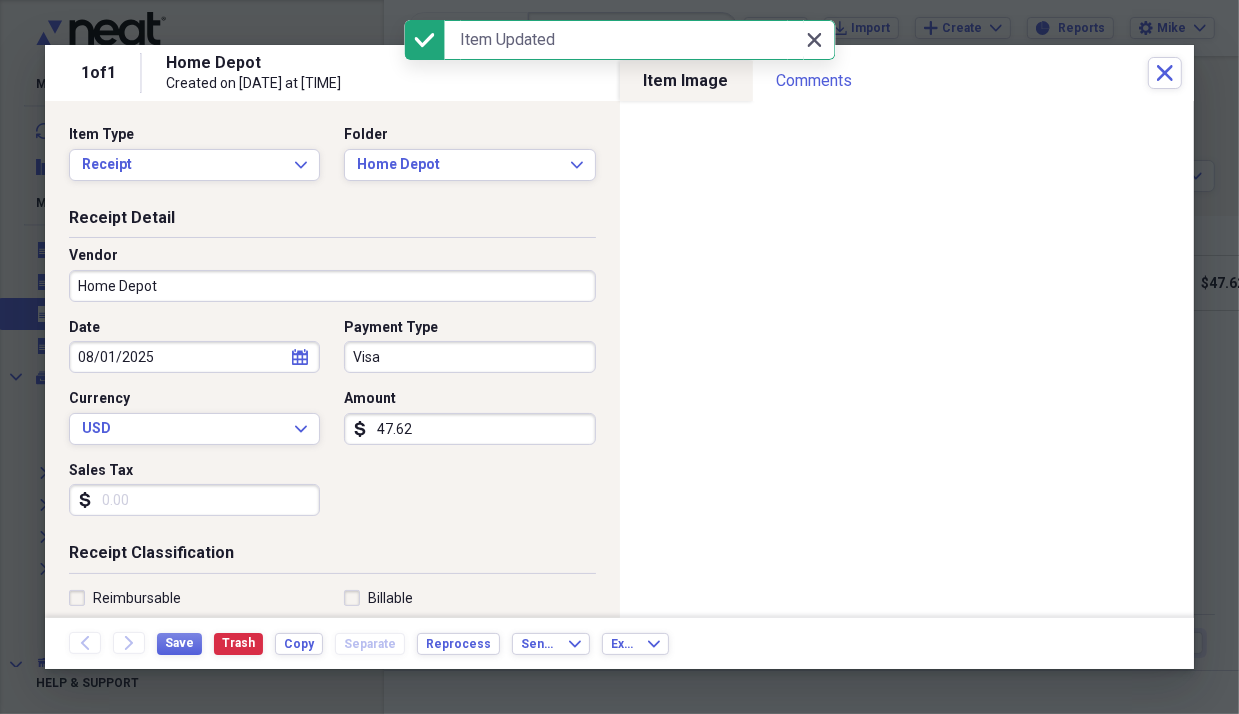 click on "Close" 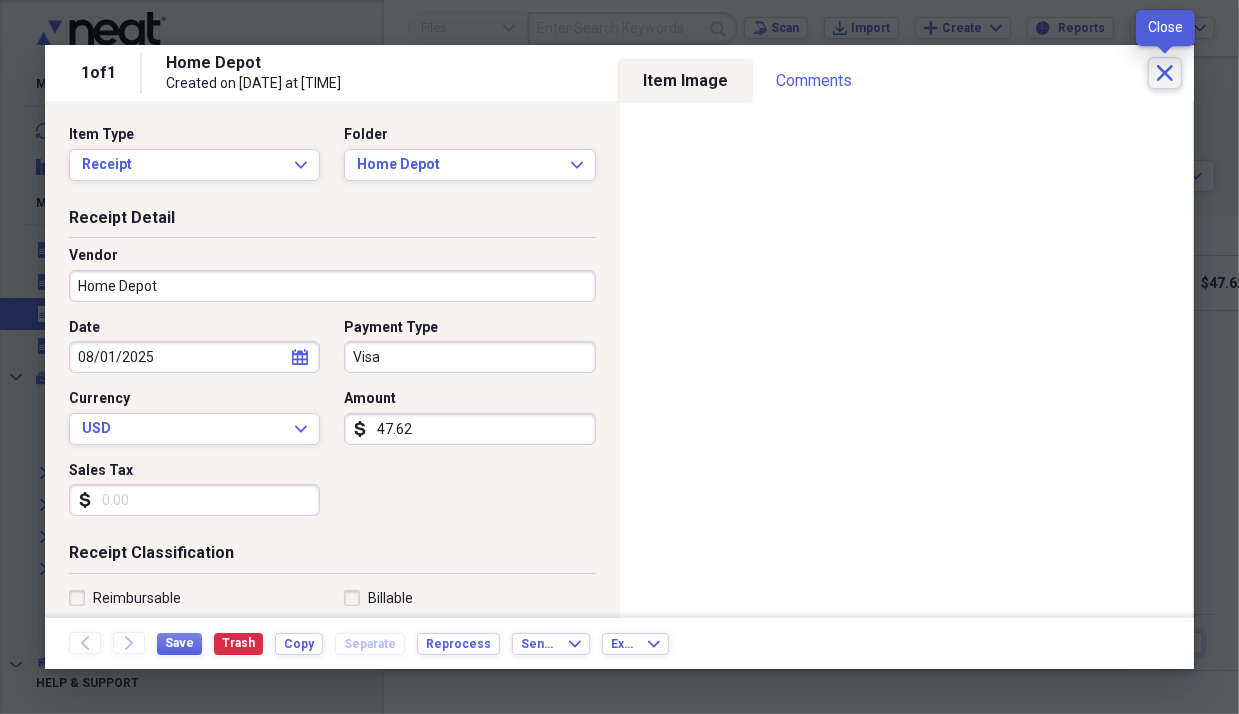 click 